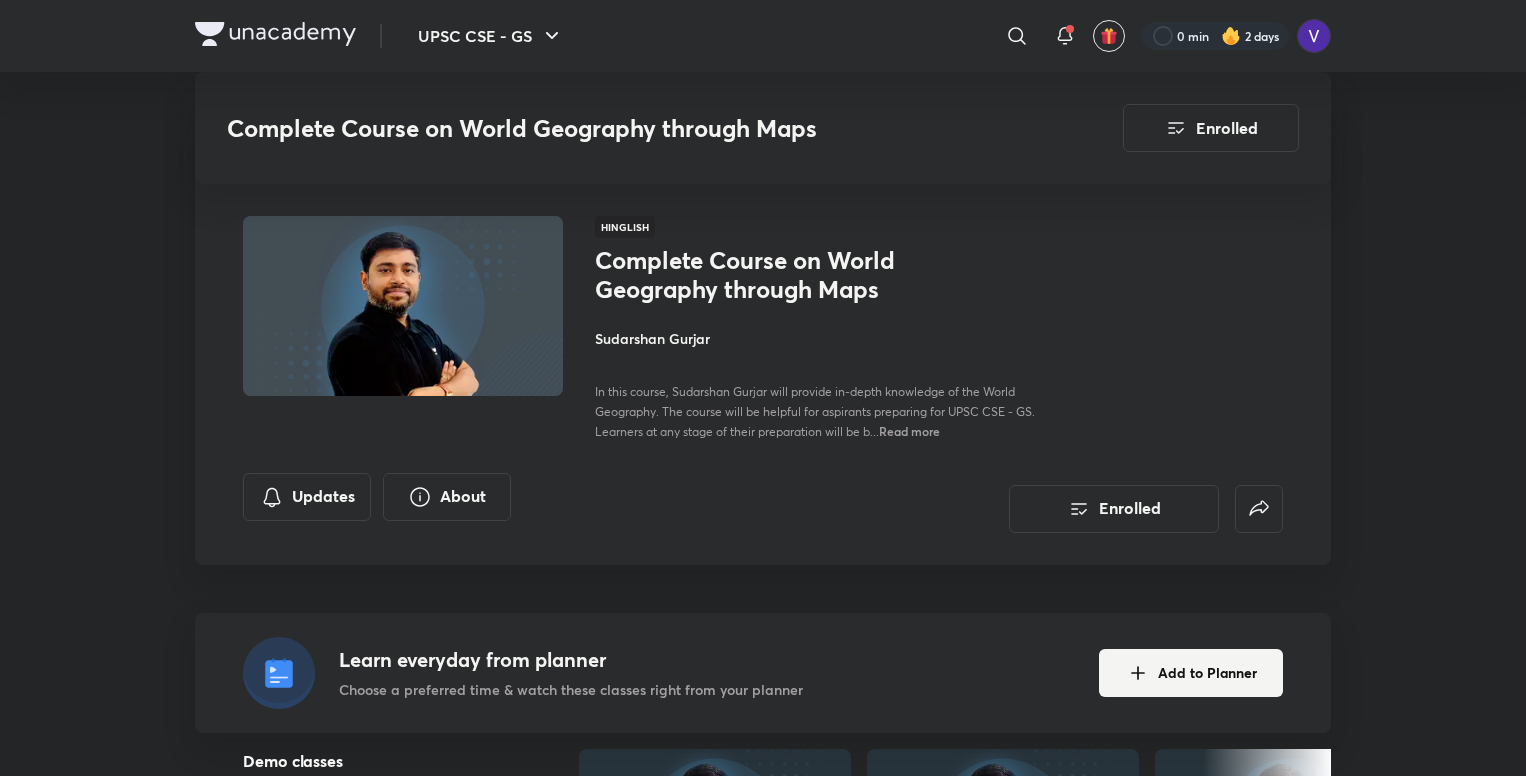 scroll, scrollTop: 3690, scrollLeft: 0, axis: vertical 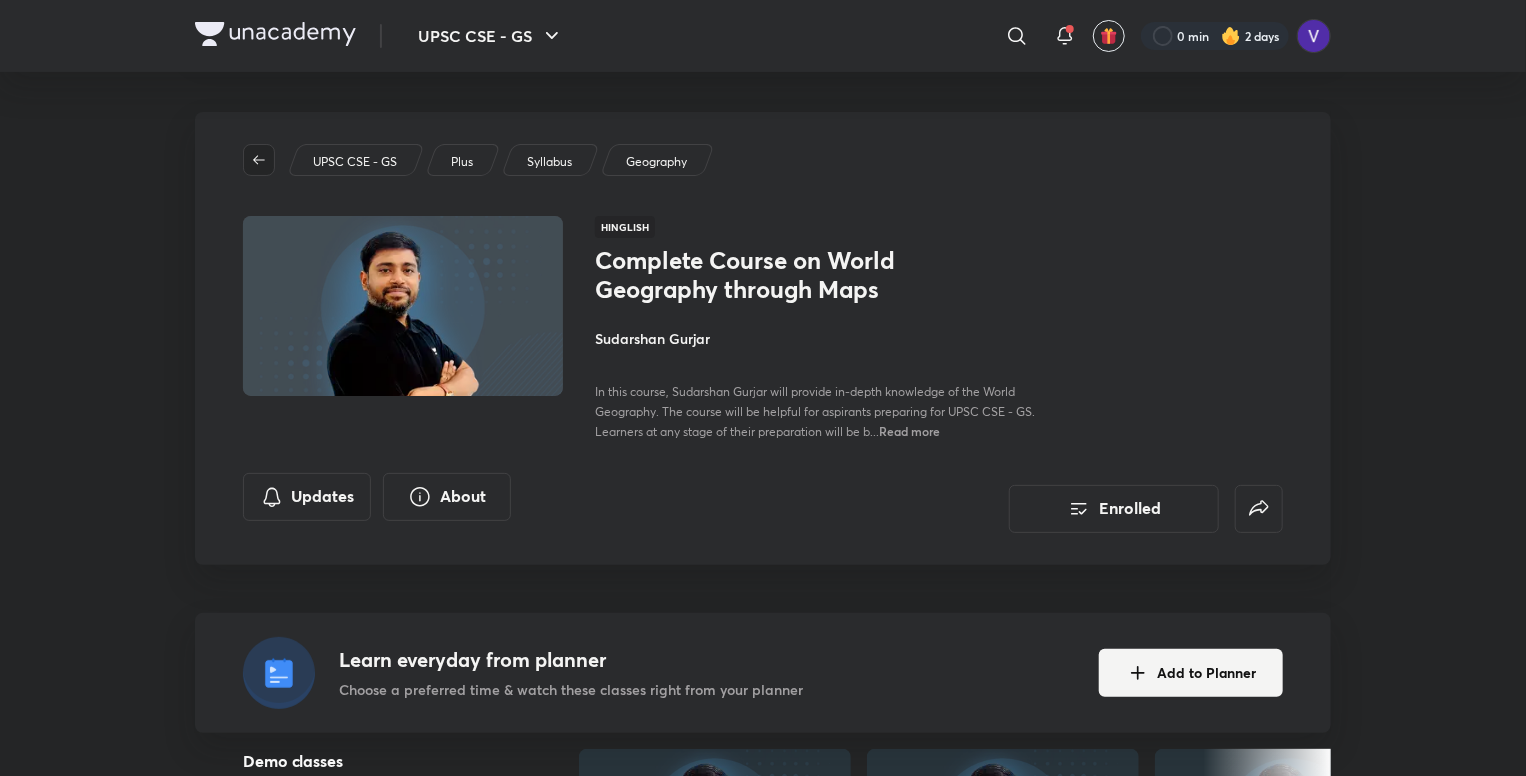 click 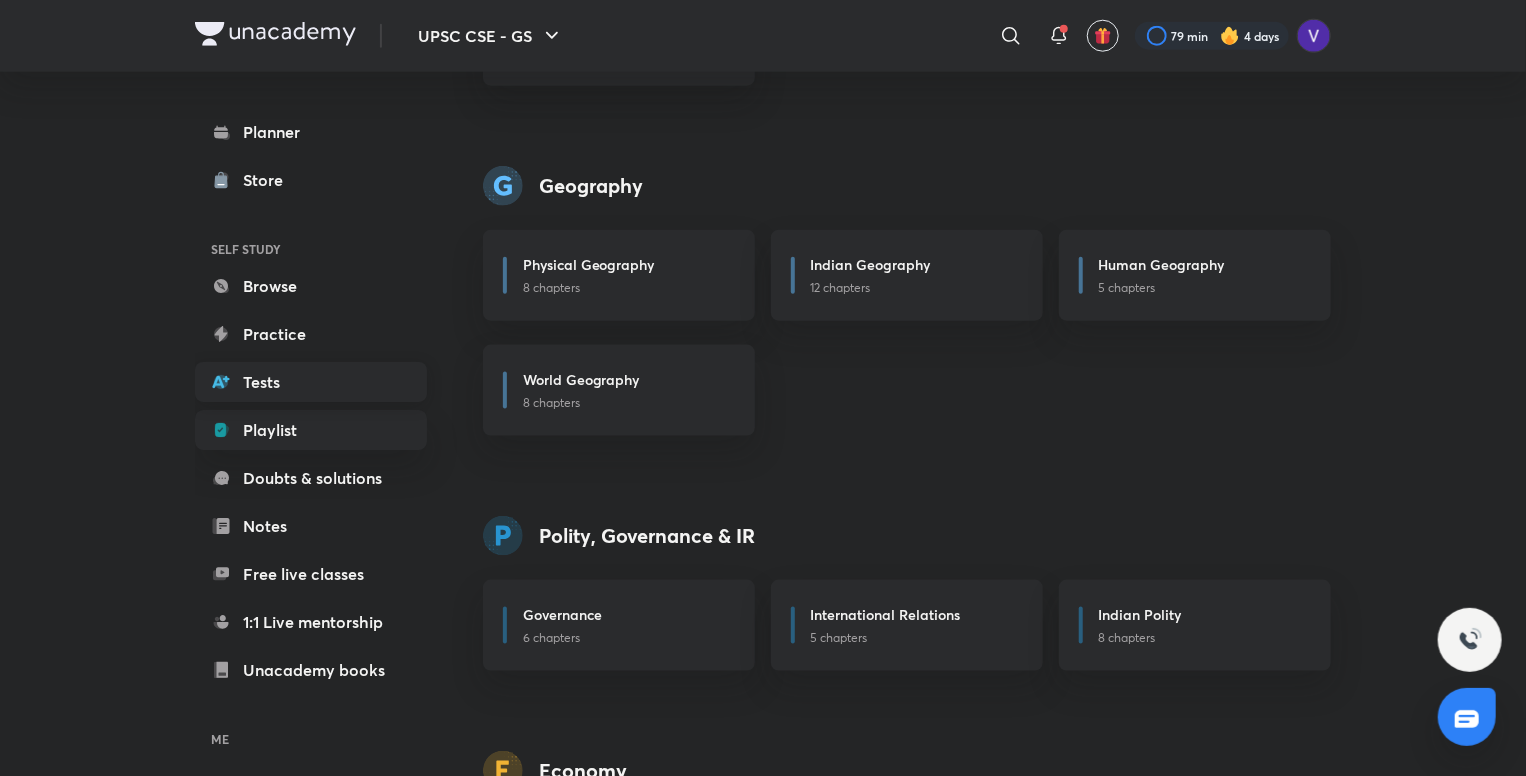 scroll, scrollTop: 1191, scrollLeft: 0, axis: vertical 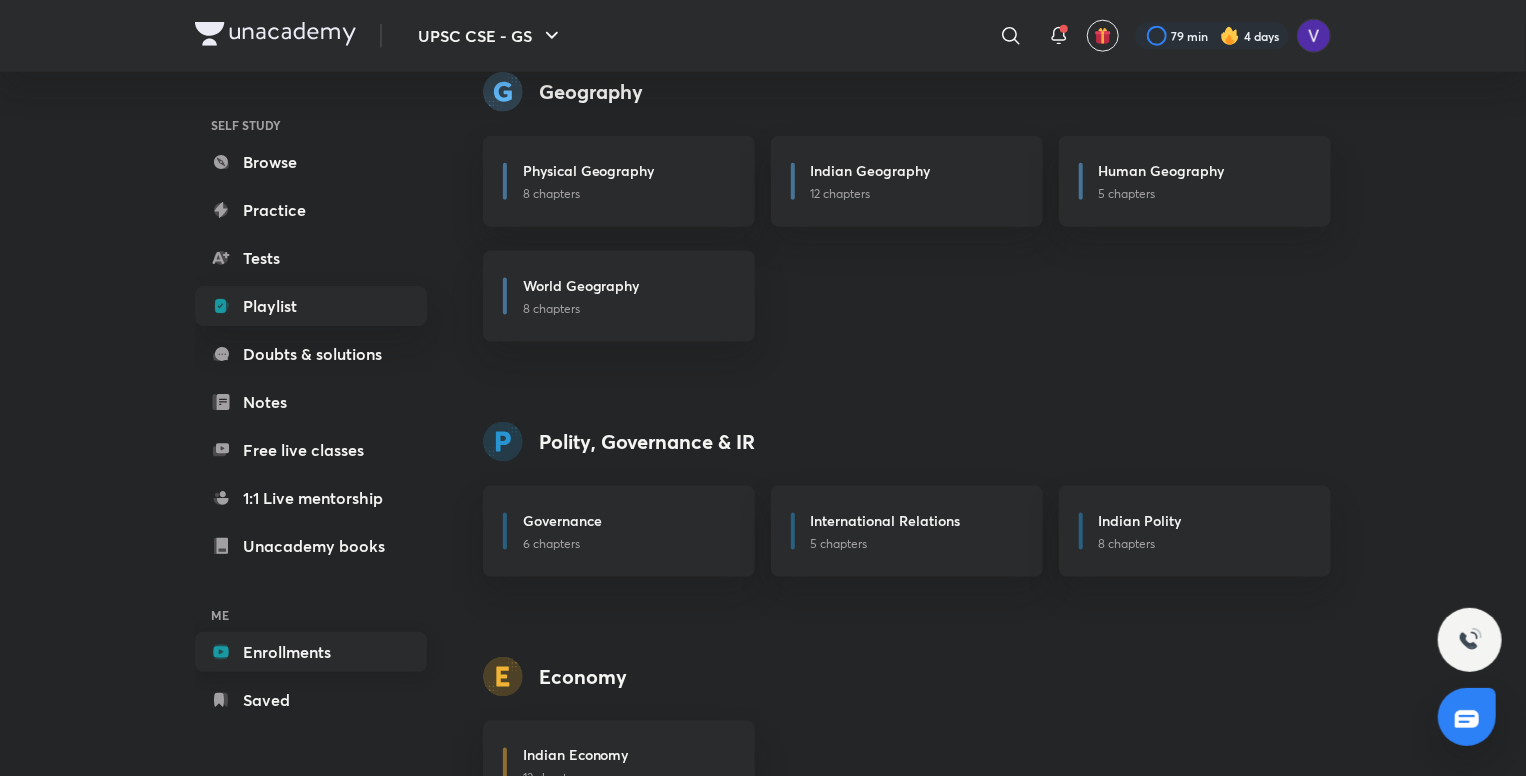 click on "Enrollments" at bounding box center (311, 652) 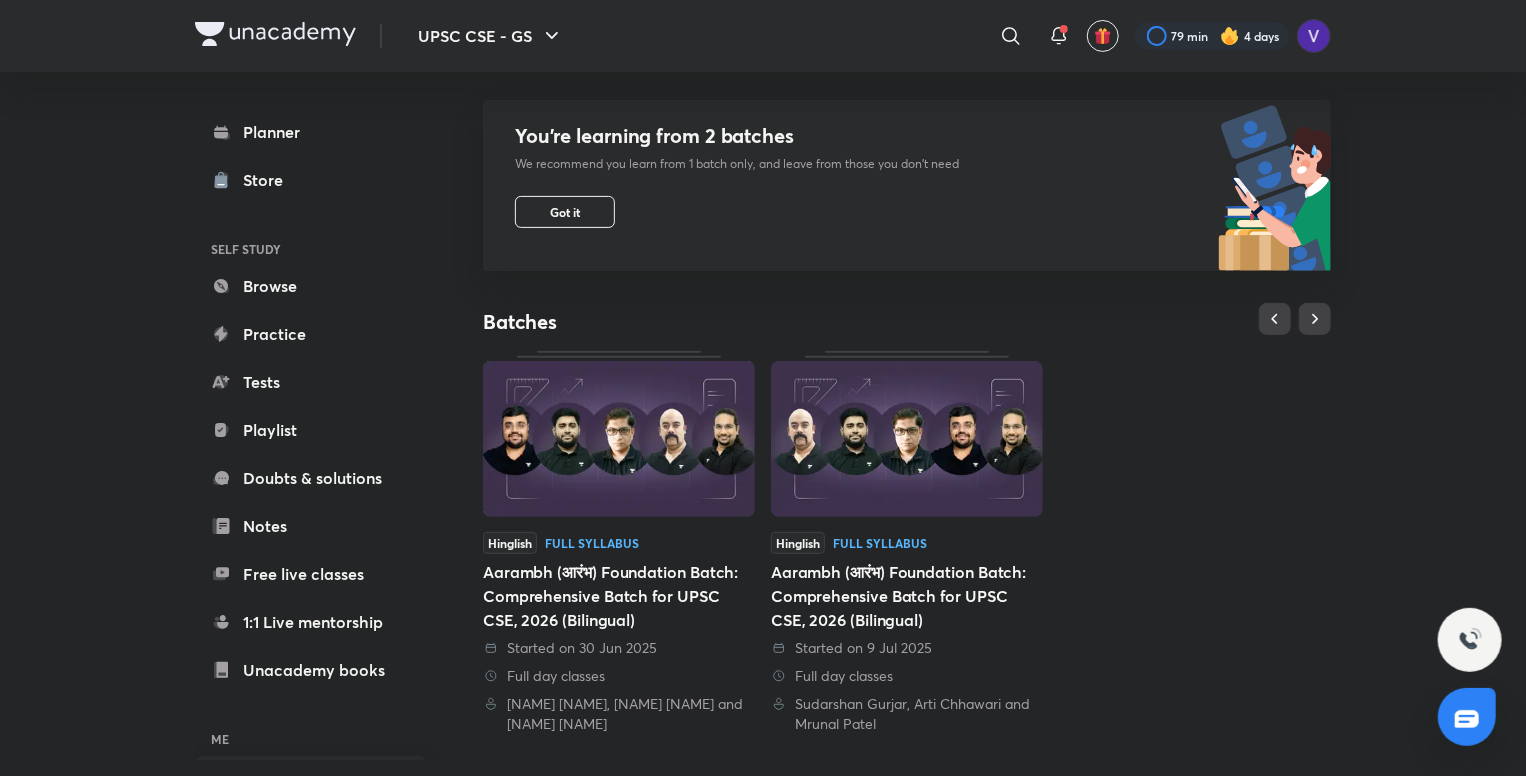 scroll, scrollTop: 622, scrollLeft: 0, axis: vertical 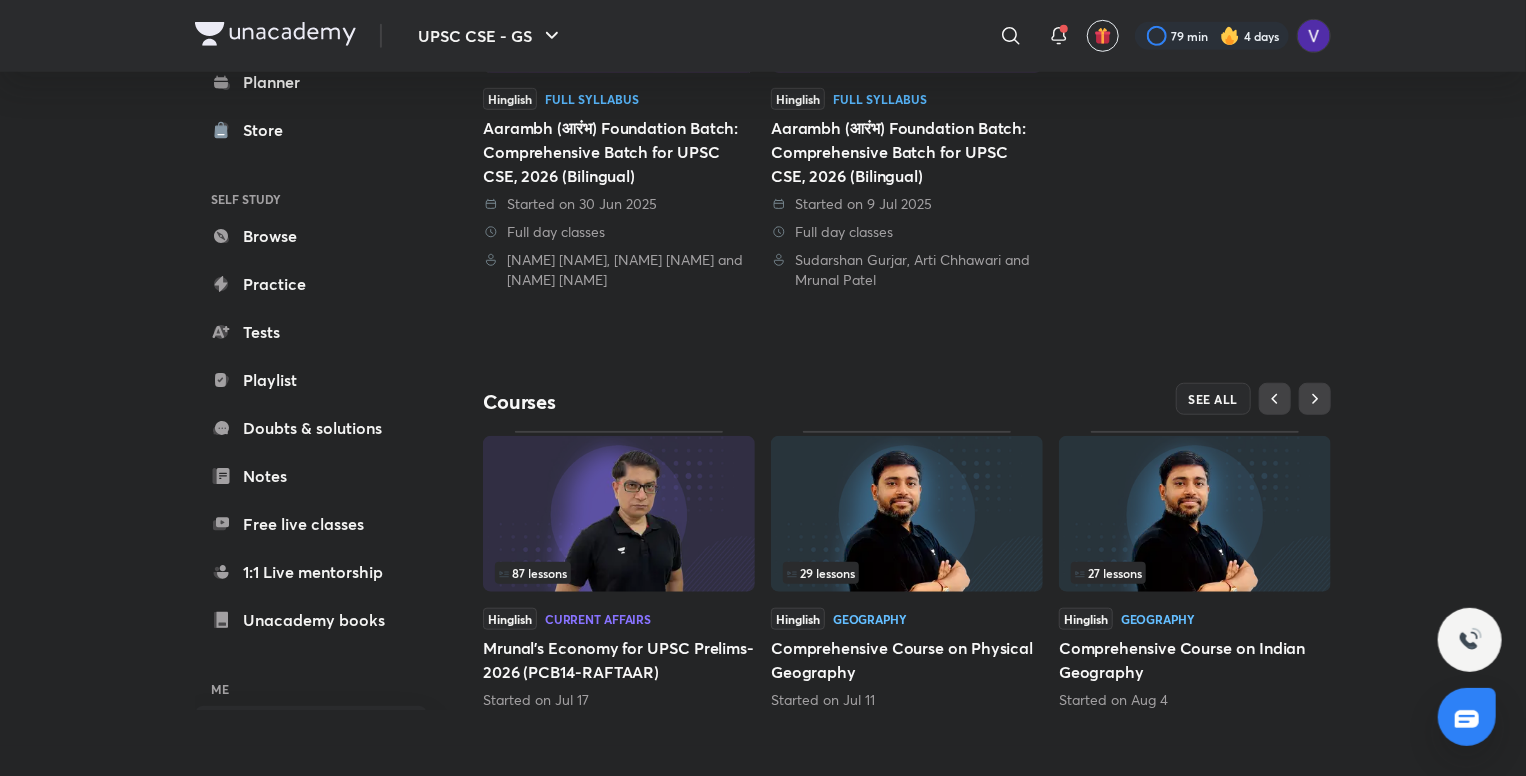 click at bounding box center (1195, 514) 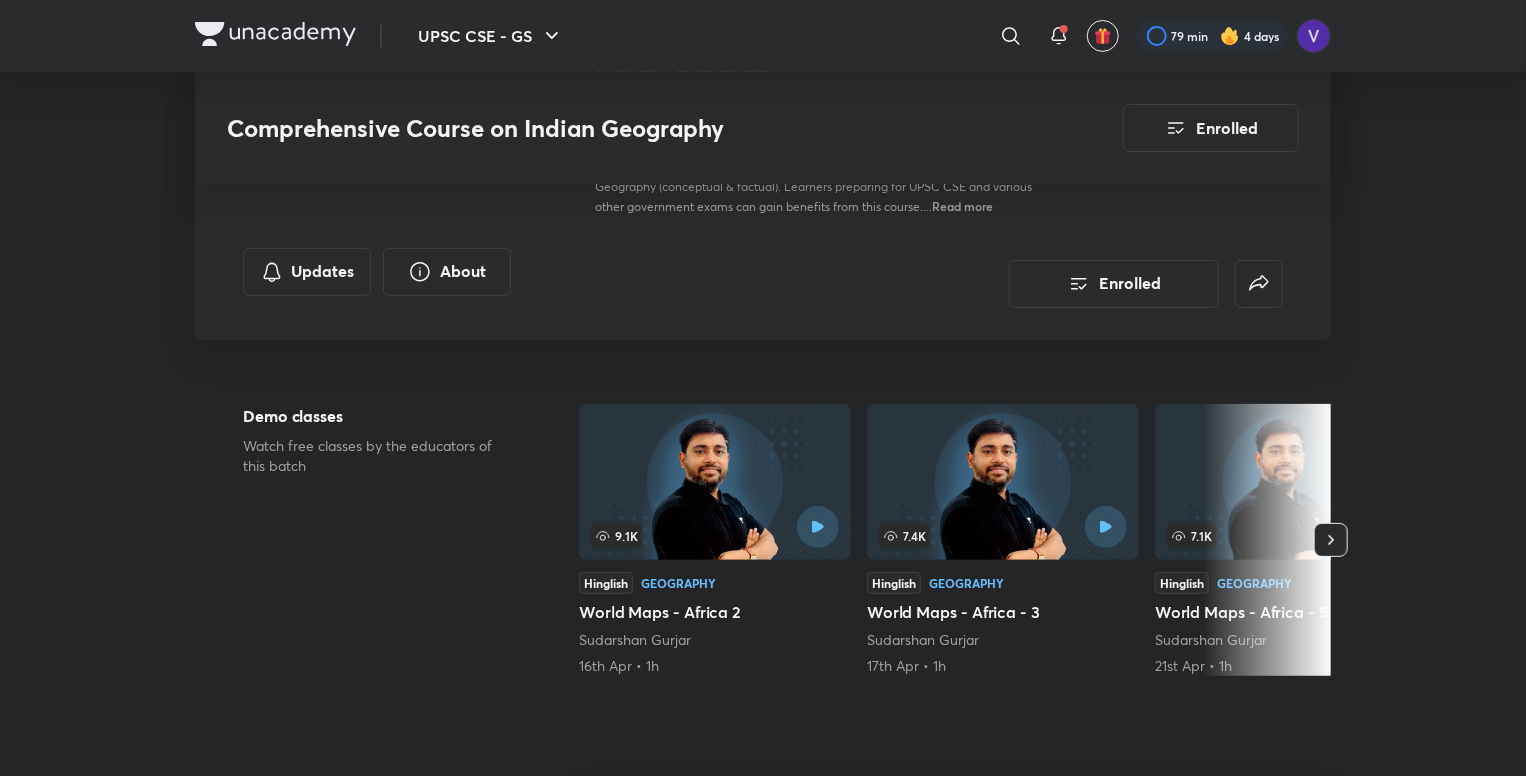 scroll, scrollTop: 600, scrollLeft: 0, axis: vertical 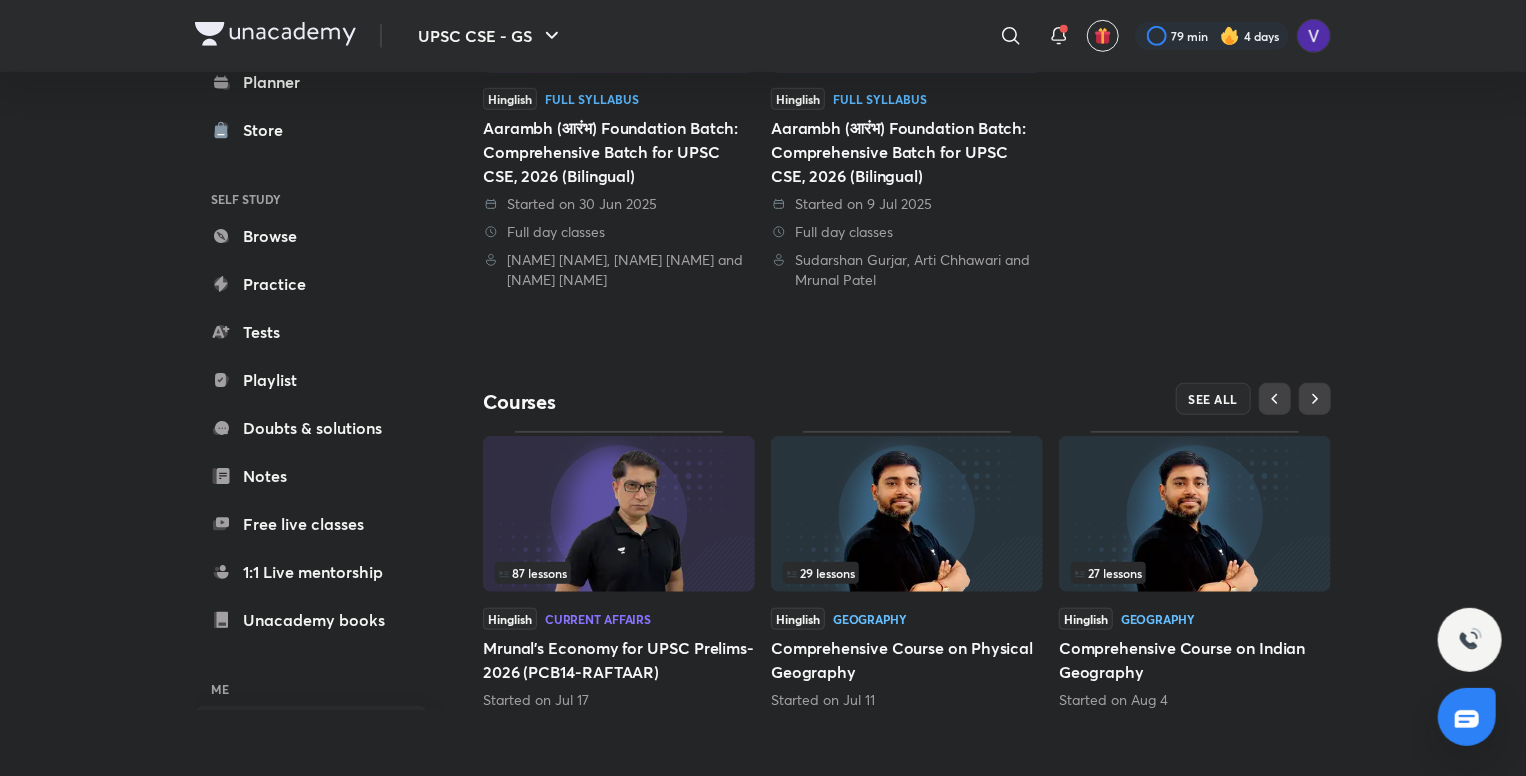 click at bounding box center [907, 514] 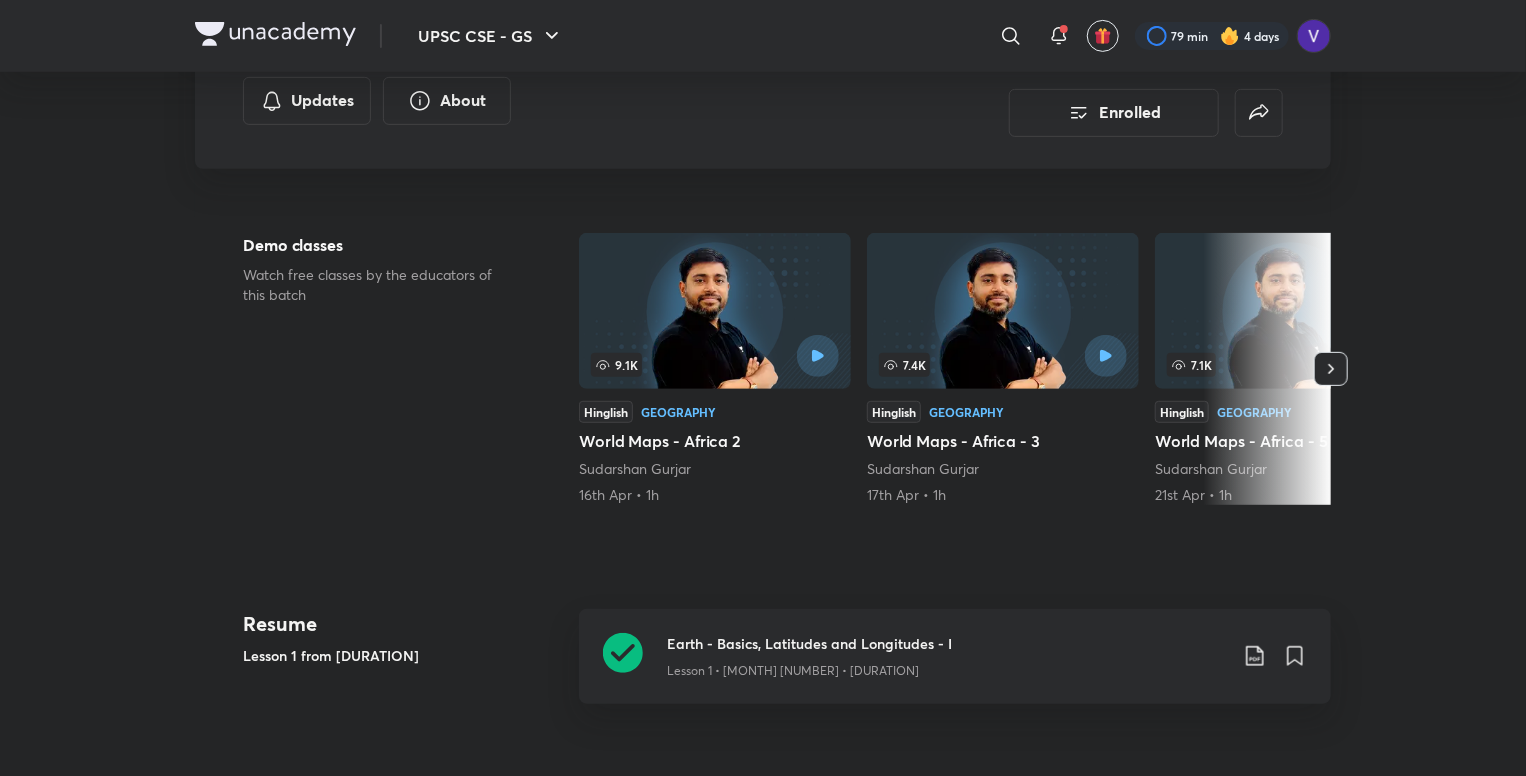 scroll, scrollTop: 796, scrollLeft: 0, axis: vertical 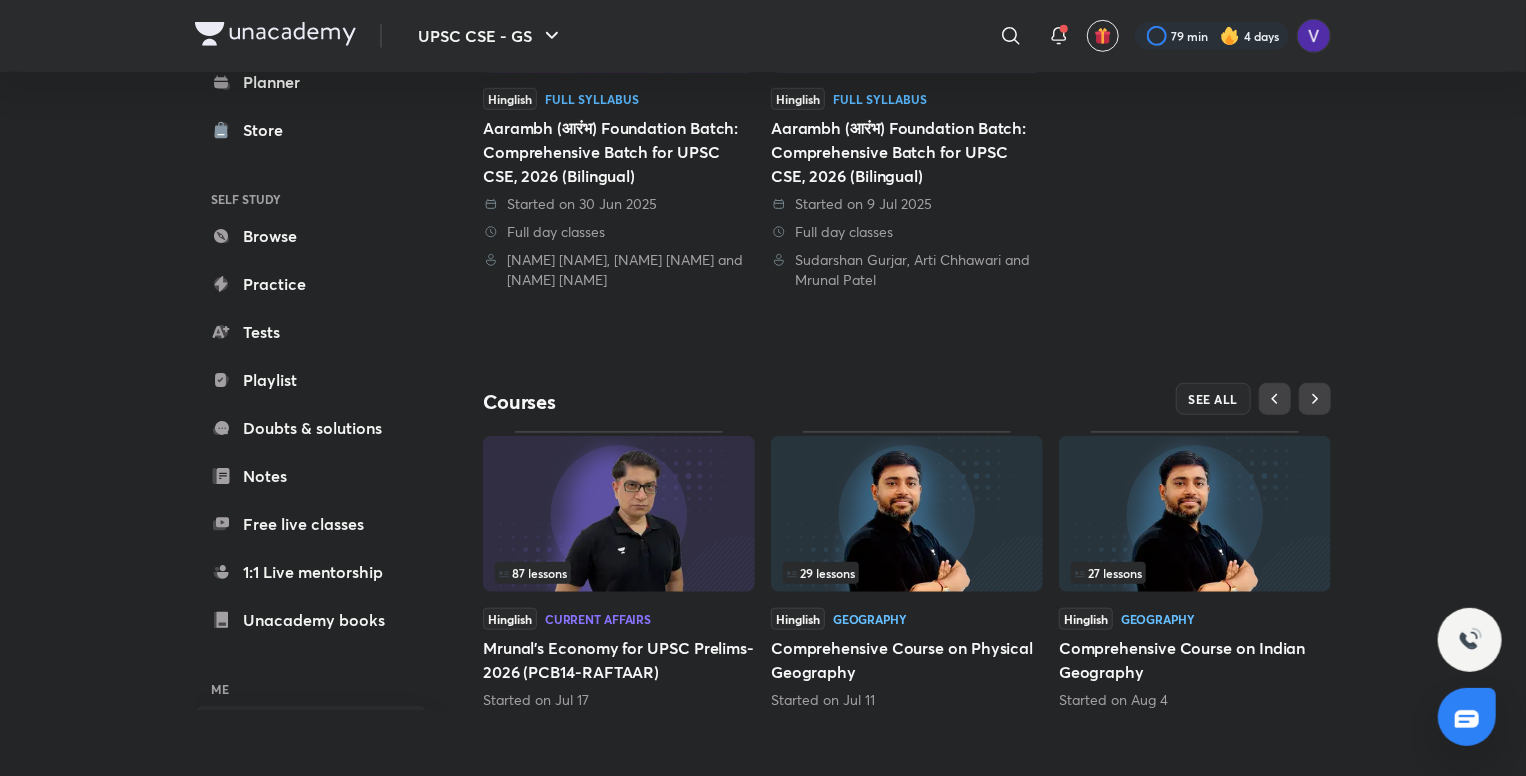 click at bounding box center [619, 514] 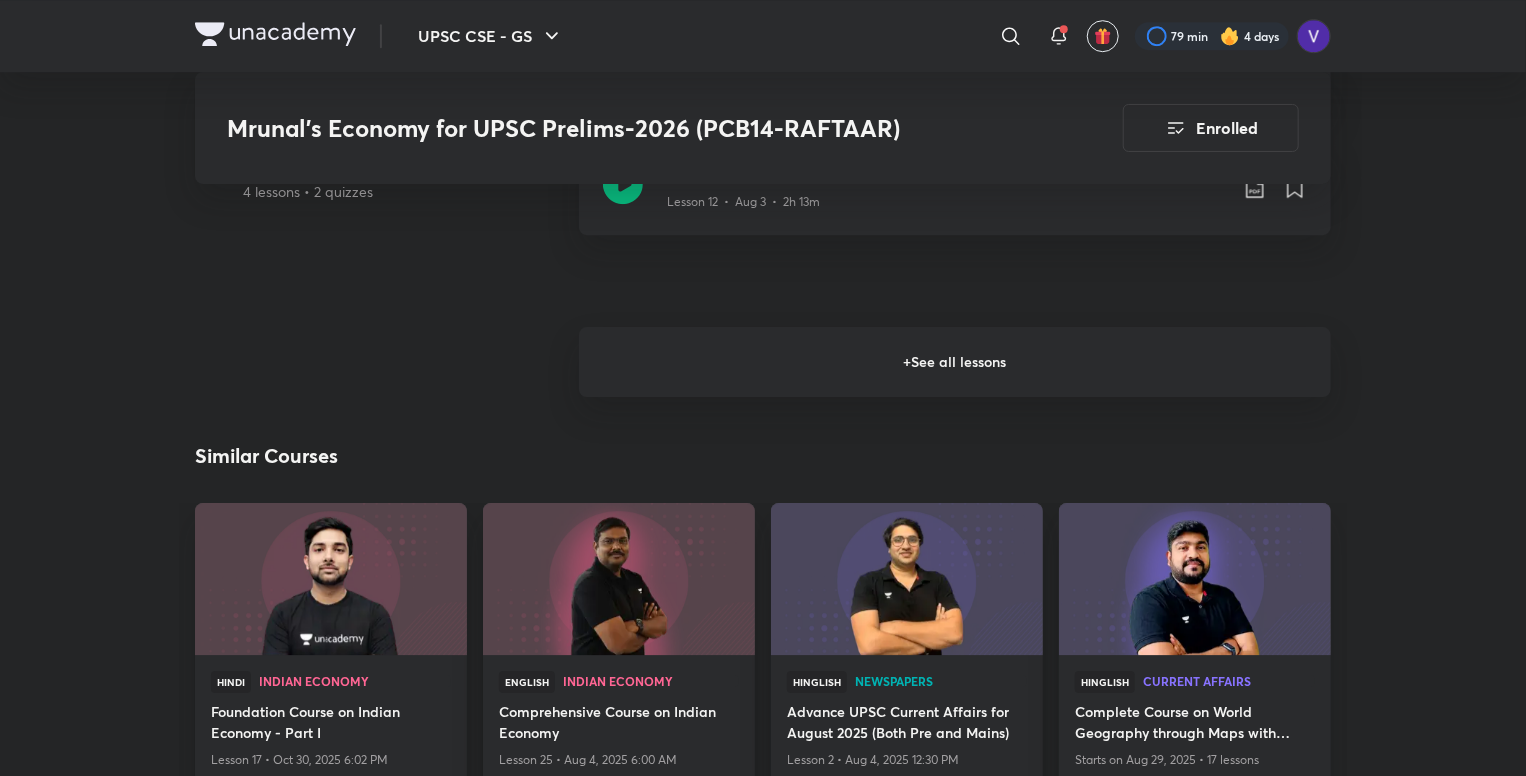 click on "+  See all lessons" at bounding box center (955, 362) 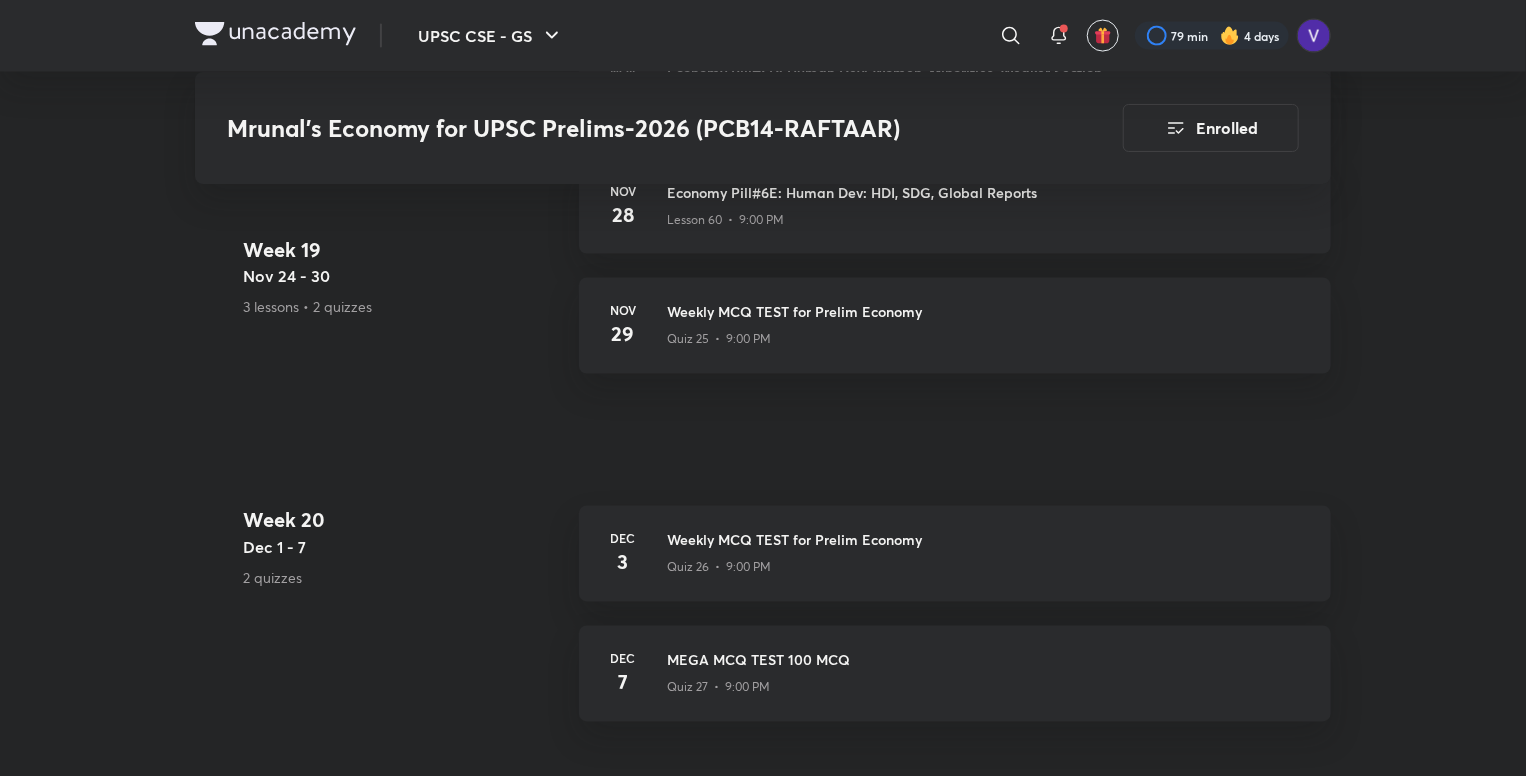 scroll, scrollTop: 12696, scrollLeft: 0, axis: vertical 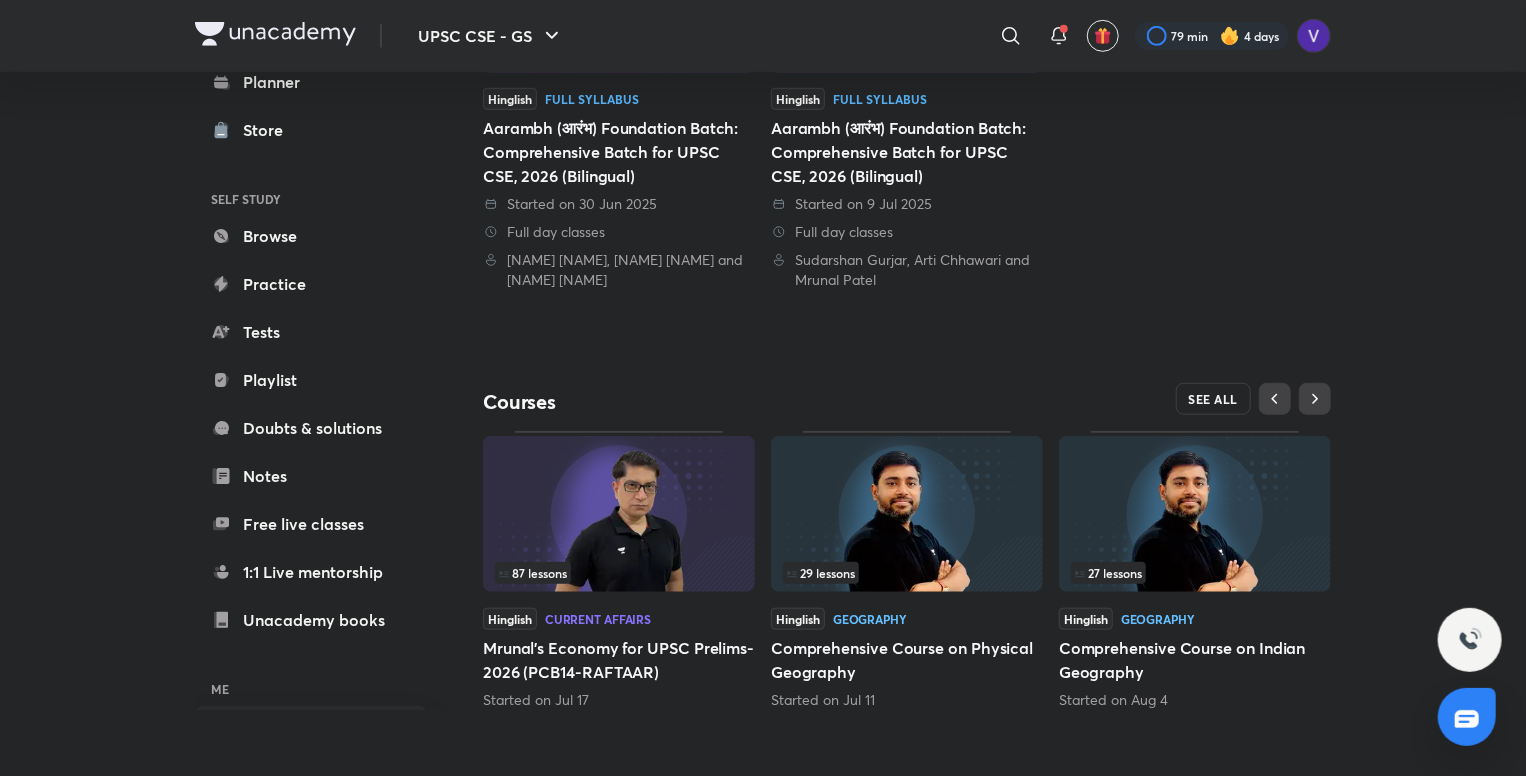 click on "SEE ALL" at bounding box center (1214, 399) 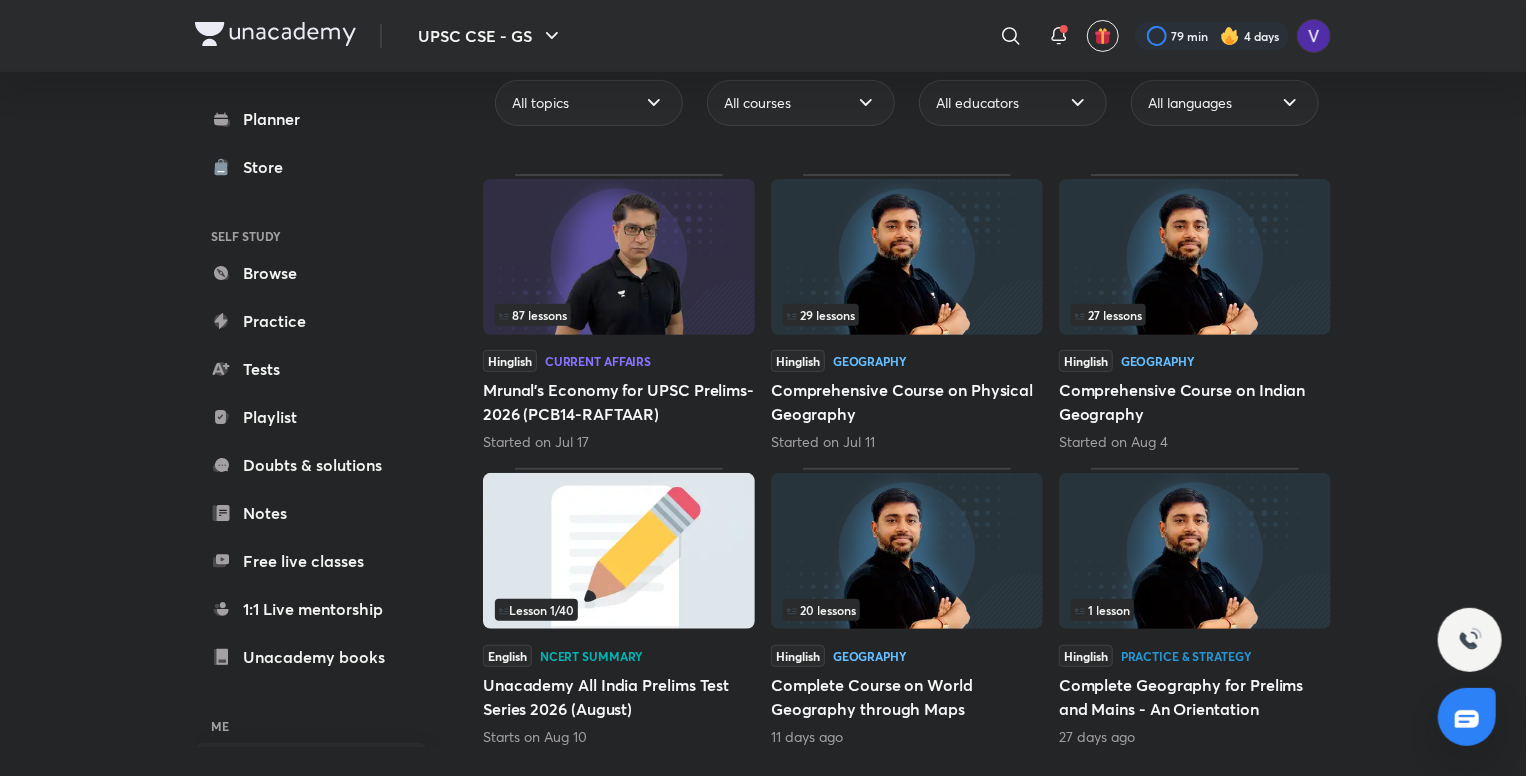 scroll, scrollTop: 215, scrollLeft: 0, axis: vertical 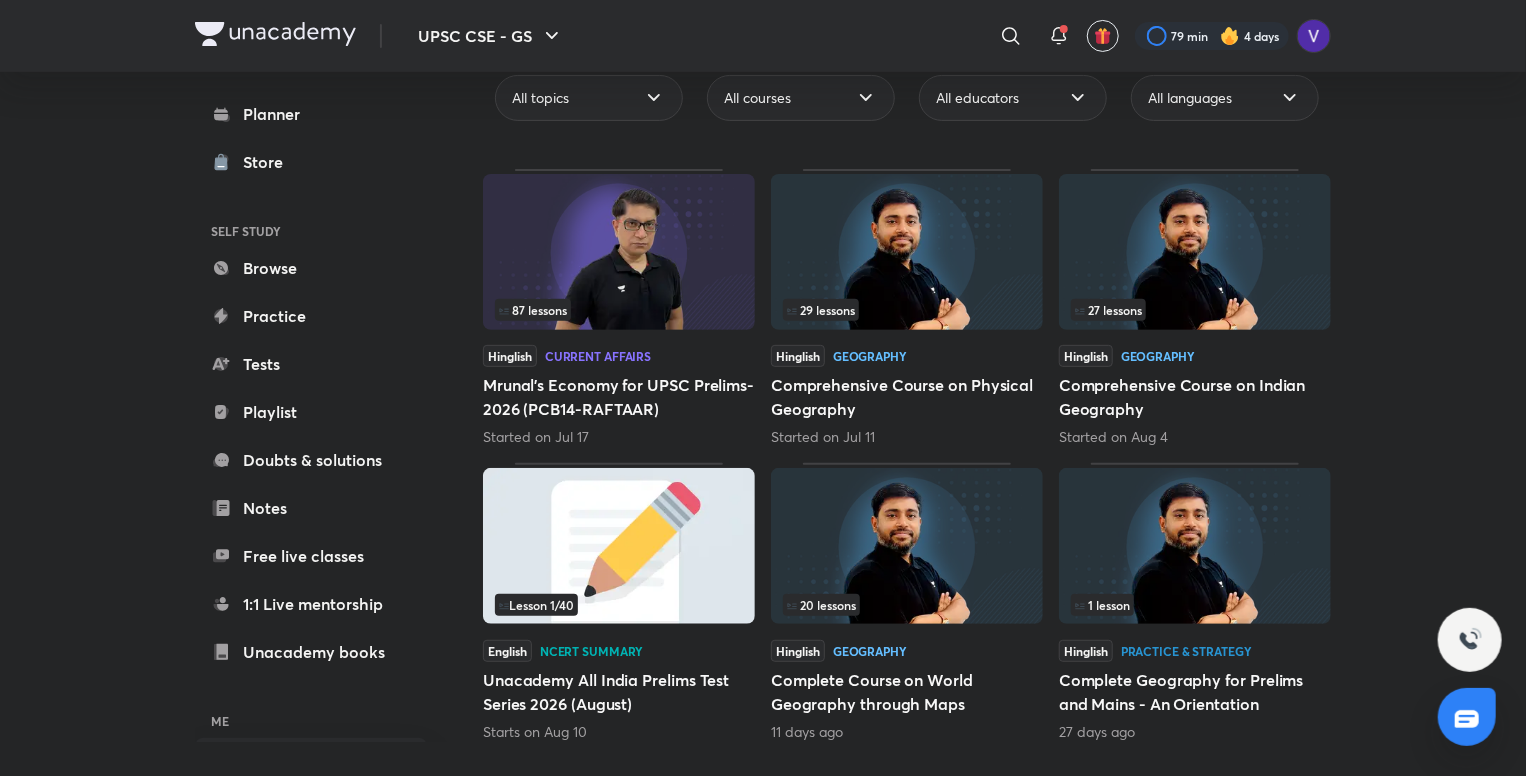 click at bounding box center [619, 546] 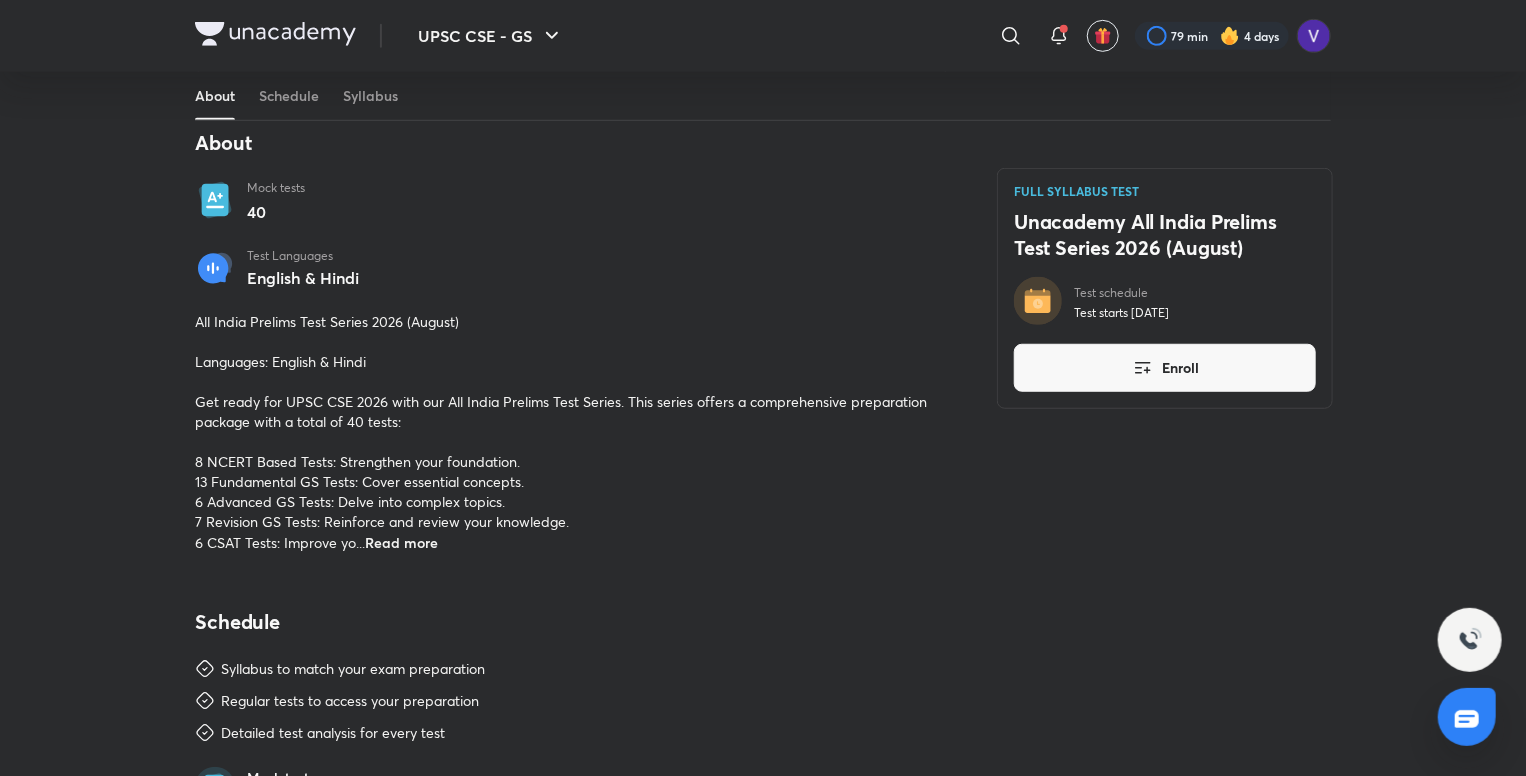 scroll, scrollTop: 600, scrollLeft: 0, axis: vertical 